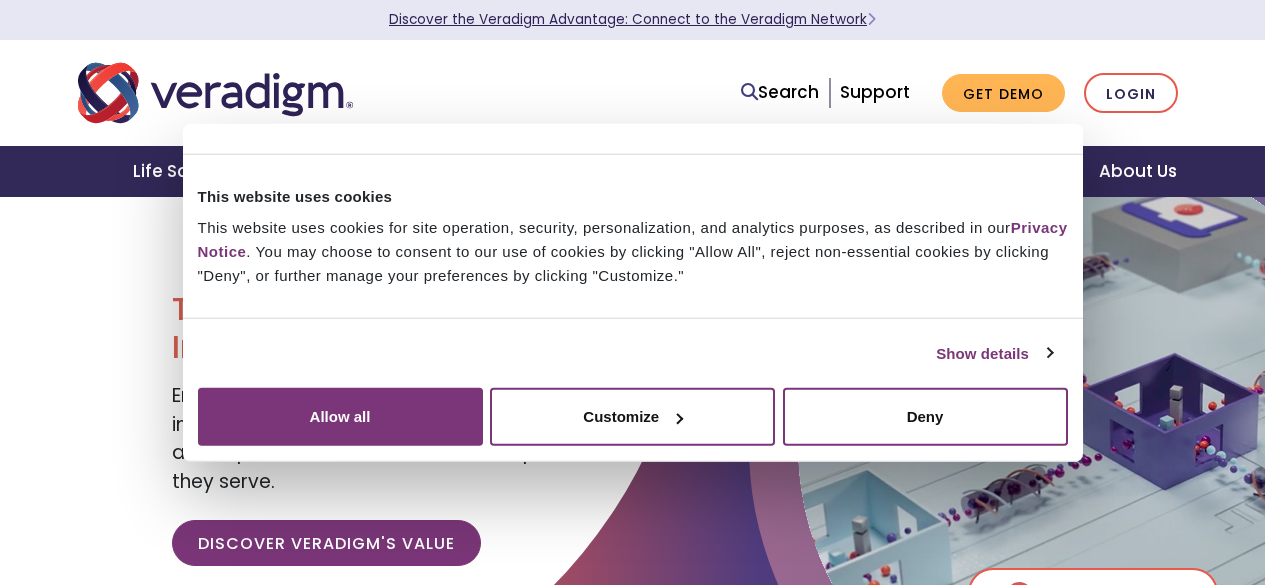 scroll, scrollTop: 0, scrollLeft: 0, axis: both 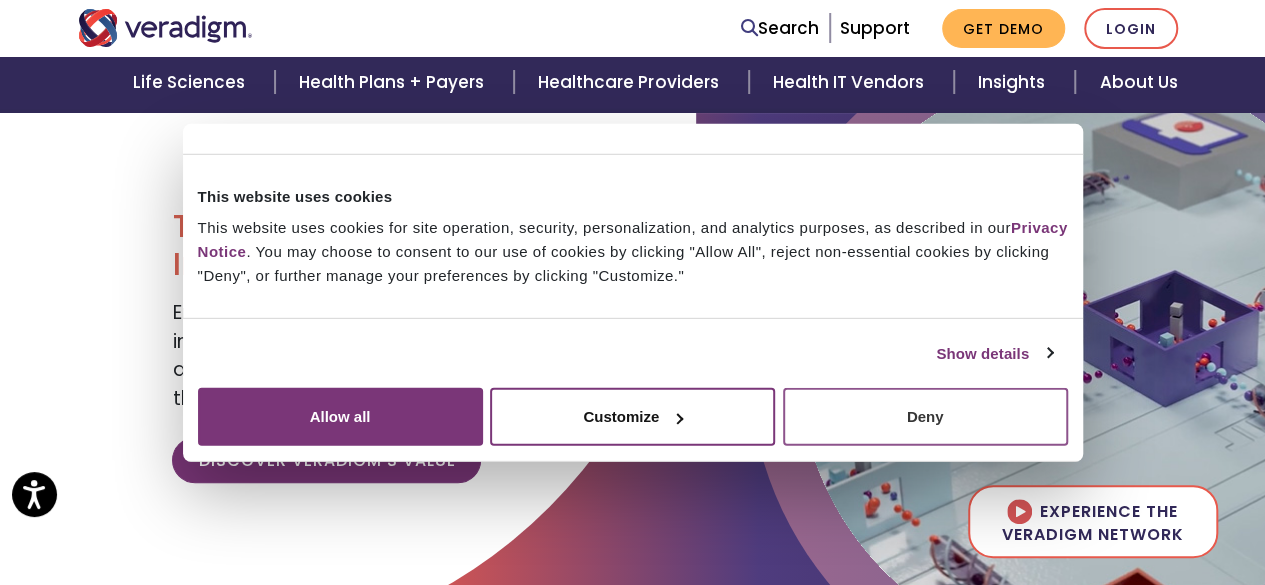 click on "Deny" at bounding box center (925, 417) 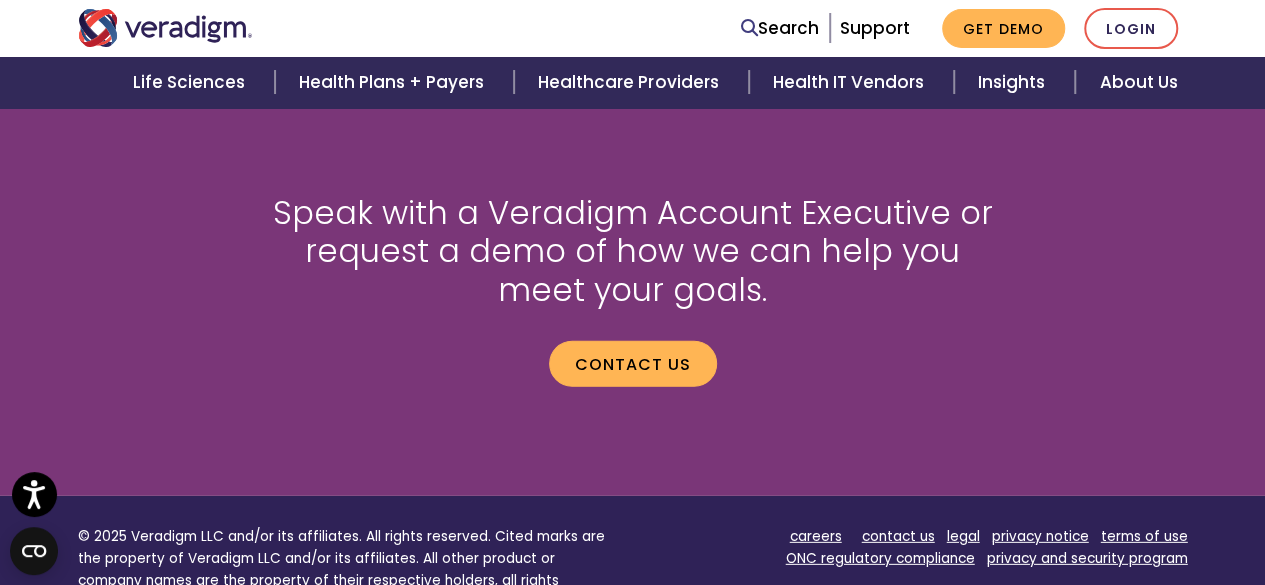 scroll, scrollTop: 2914, scrollLeft: 0, axis: vertical 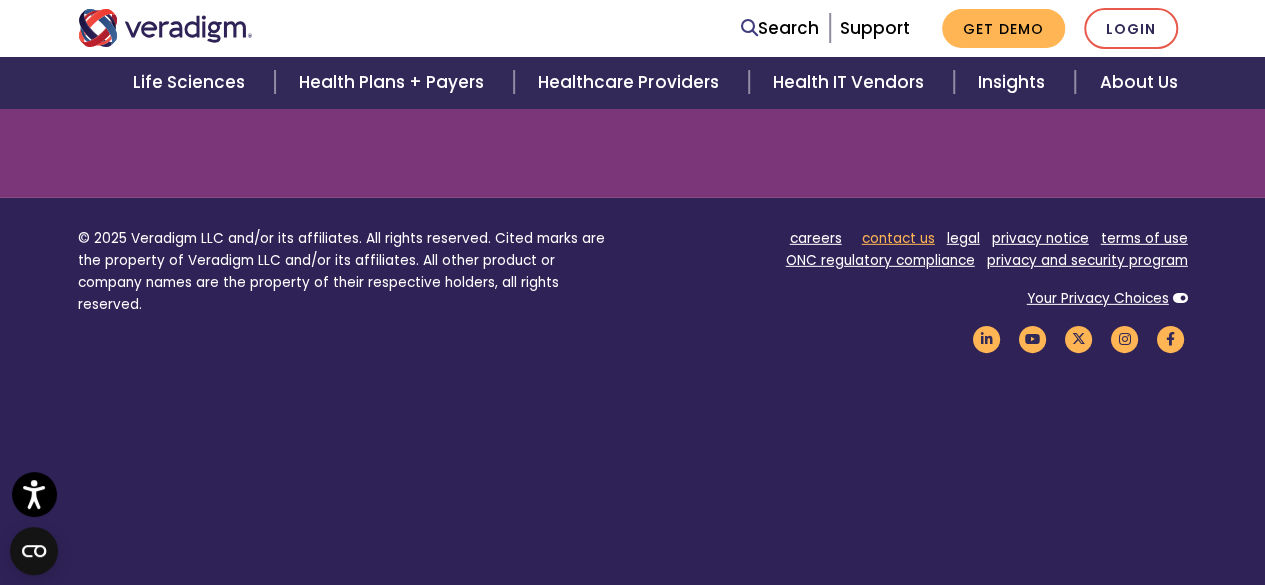 click on "contact us" at bounding box center [898, 238] 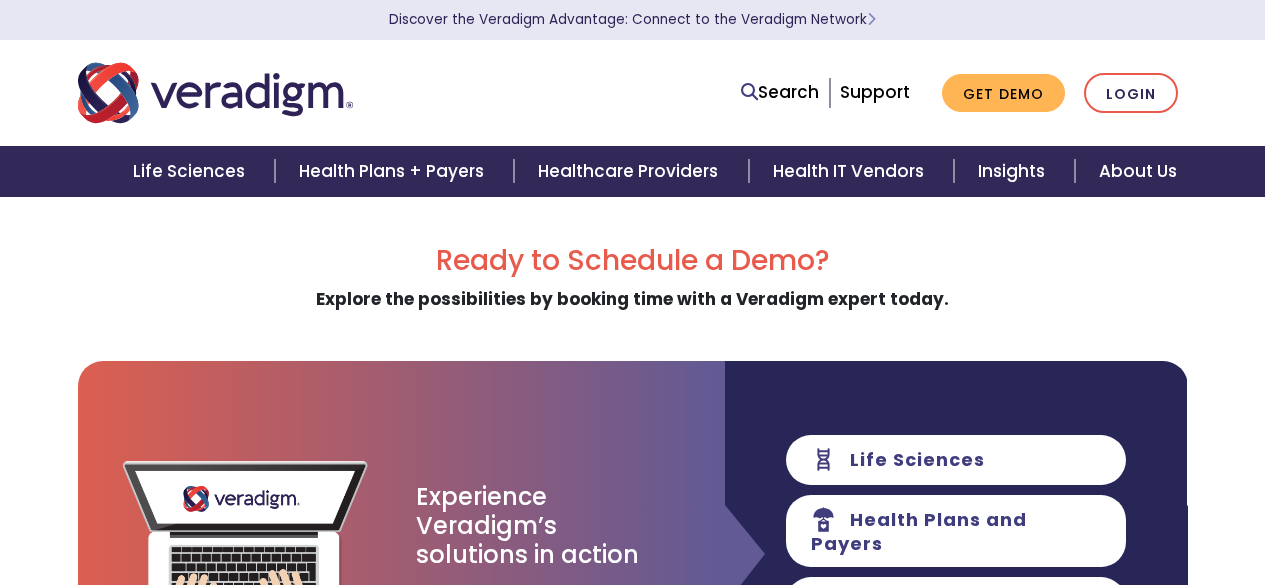 scroll, scrollTop: 0, scrollLeft: 0, axis: both 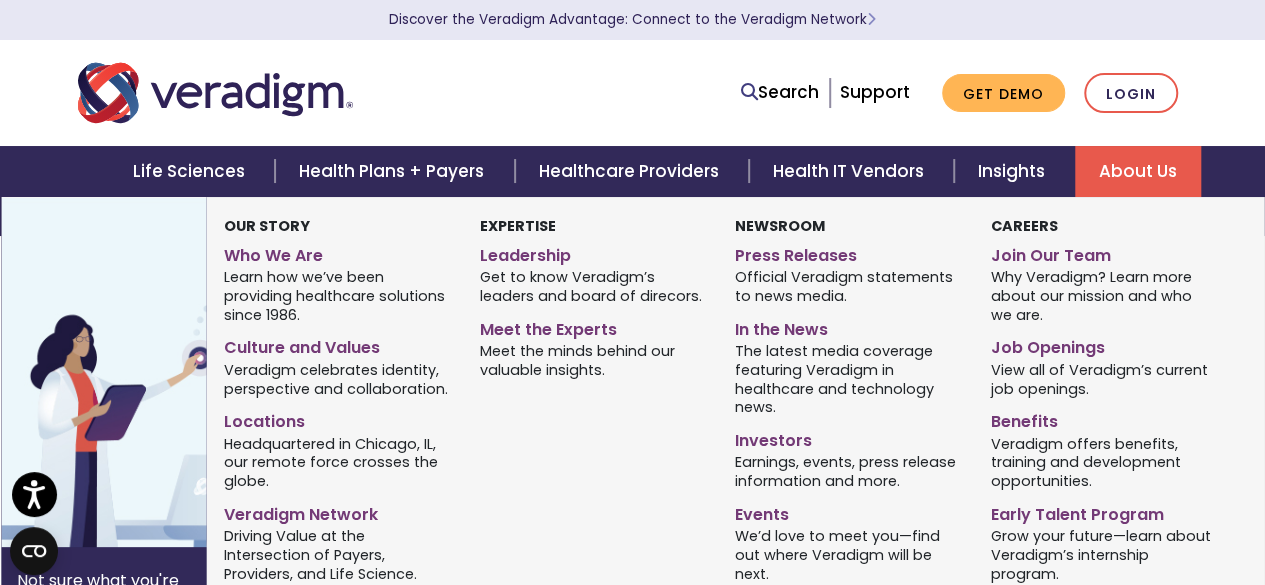click on "About Us" at bounding box center [1138, 171] 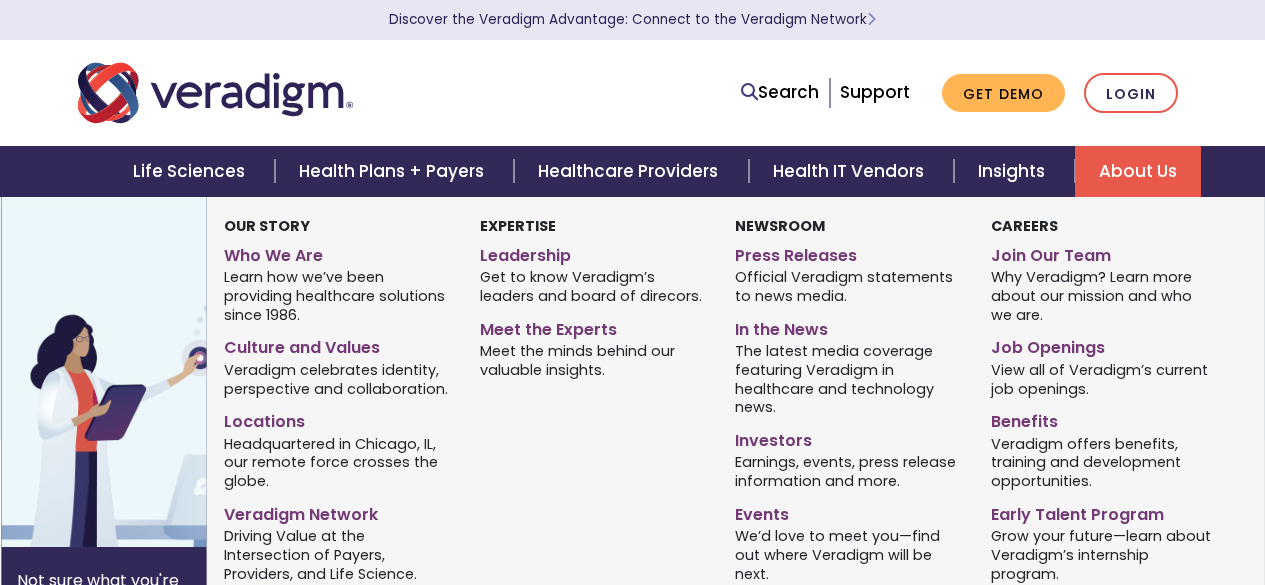 scroll, scrollTop: 0, scrollLeft: 0, axis: both 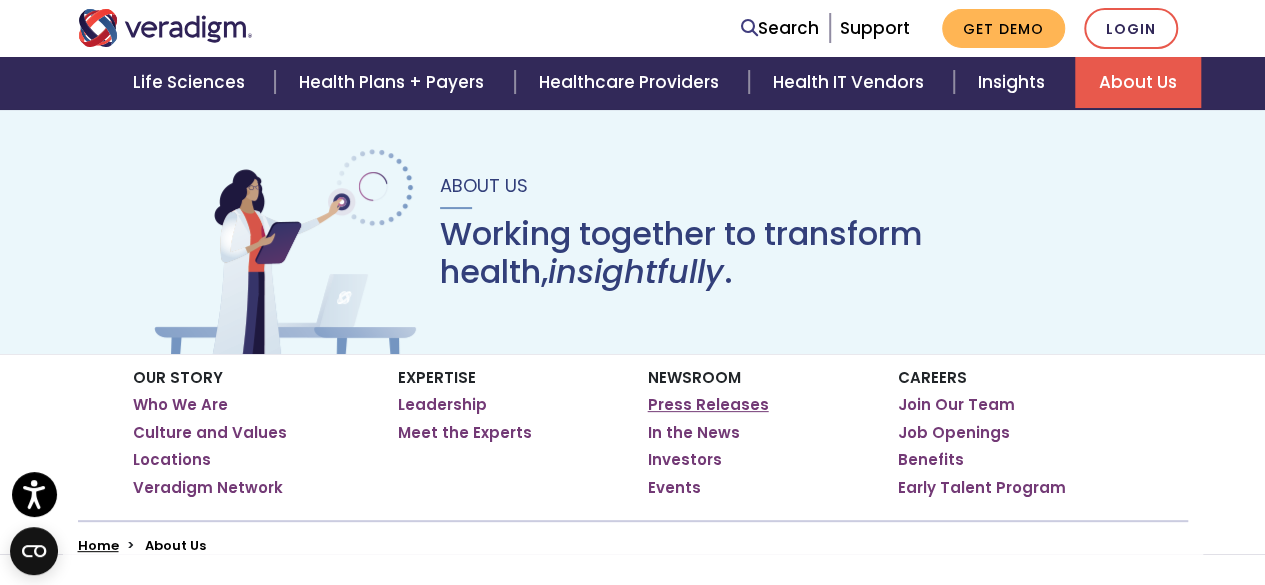 click on "Press Releases" at bounding box center [708, 405] 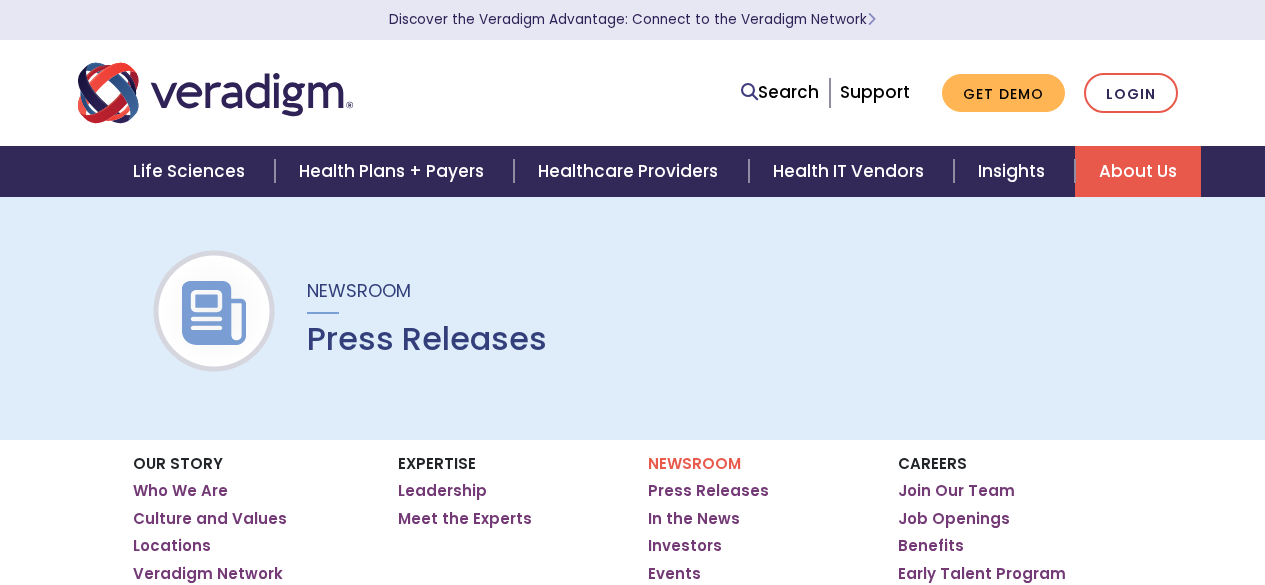 scroll, scrollTop: 0, scrollLeft: 0, axis: both 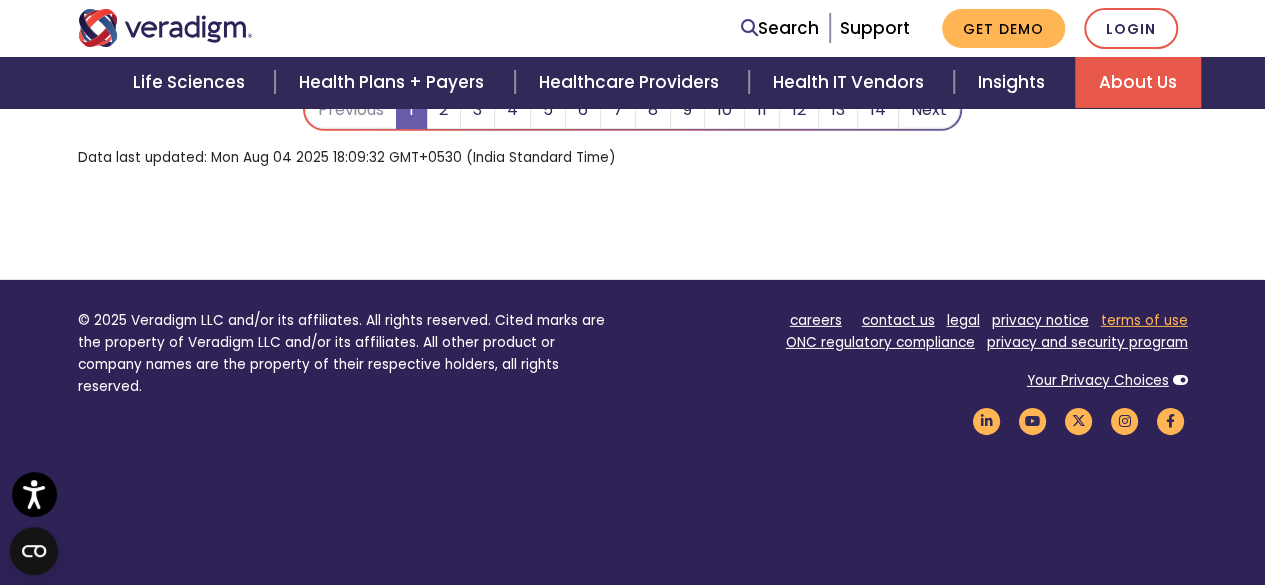 click on "terms of use" at bounding box center (1144, 320) 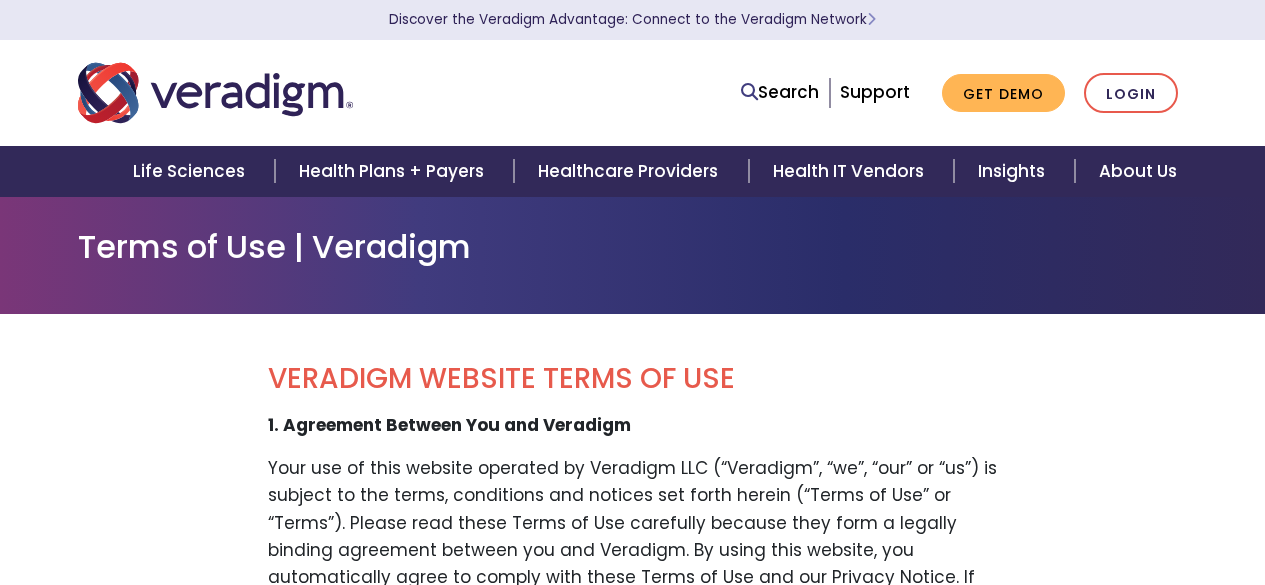 scroll, scrollTop: 0, scrollLeft: 0, axis: both 